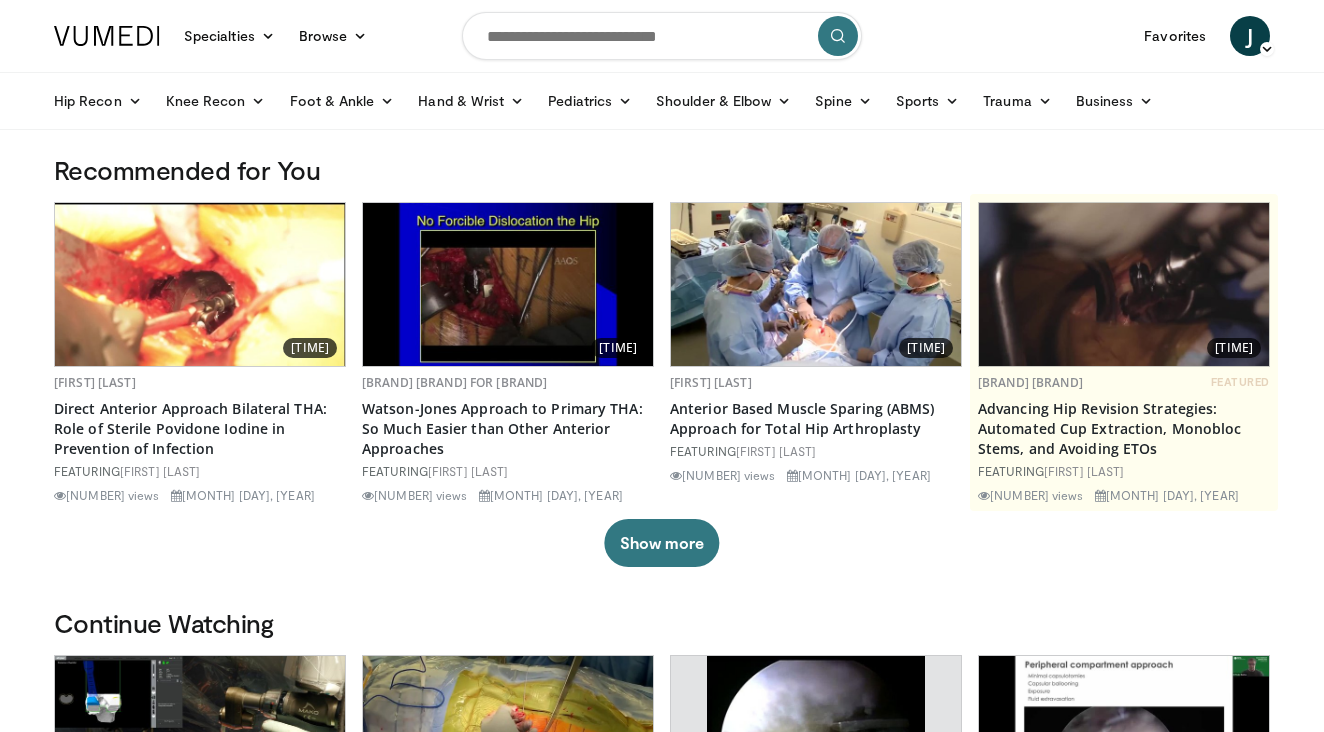scroll, scrollTop: 0, scrollLeft: 0, axis: both 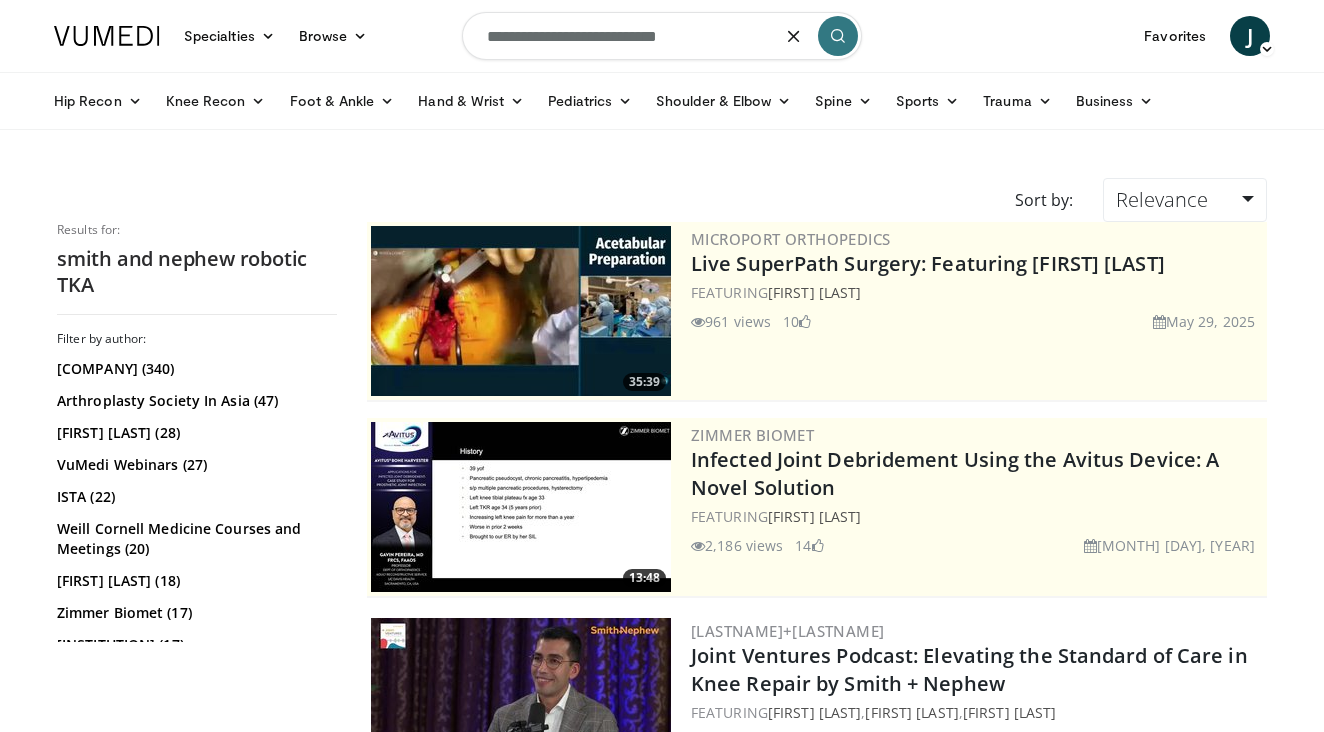 click on "**********" at bounding box center [662, 36] 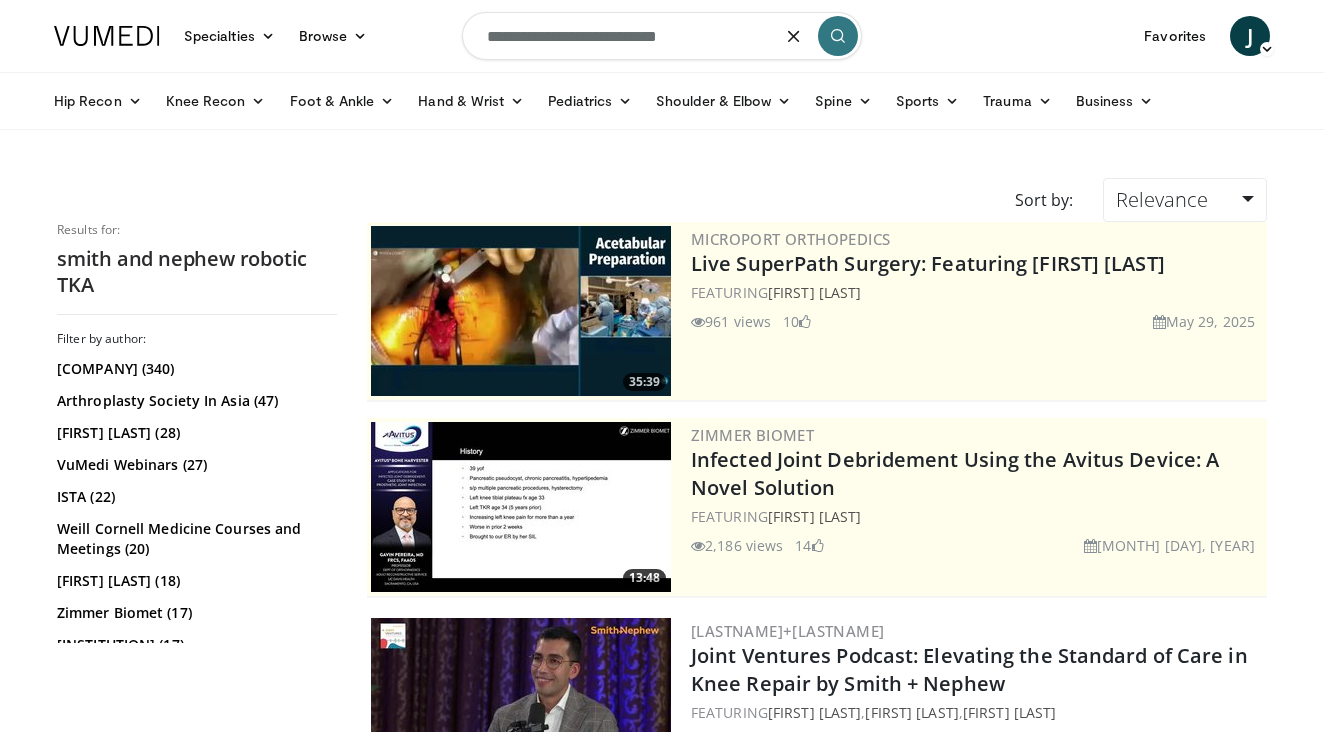 click on "**********" at bounding box center (662, 36) 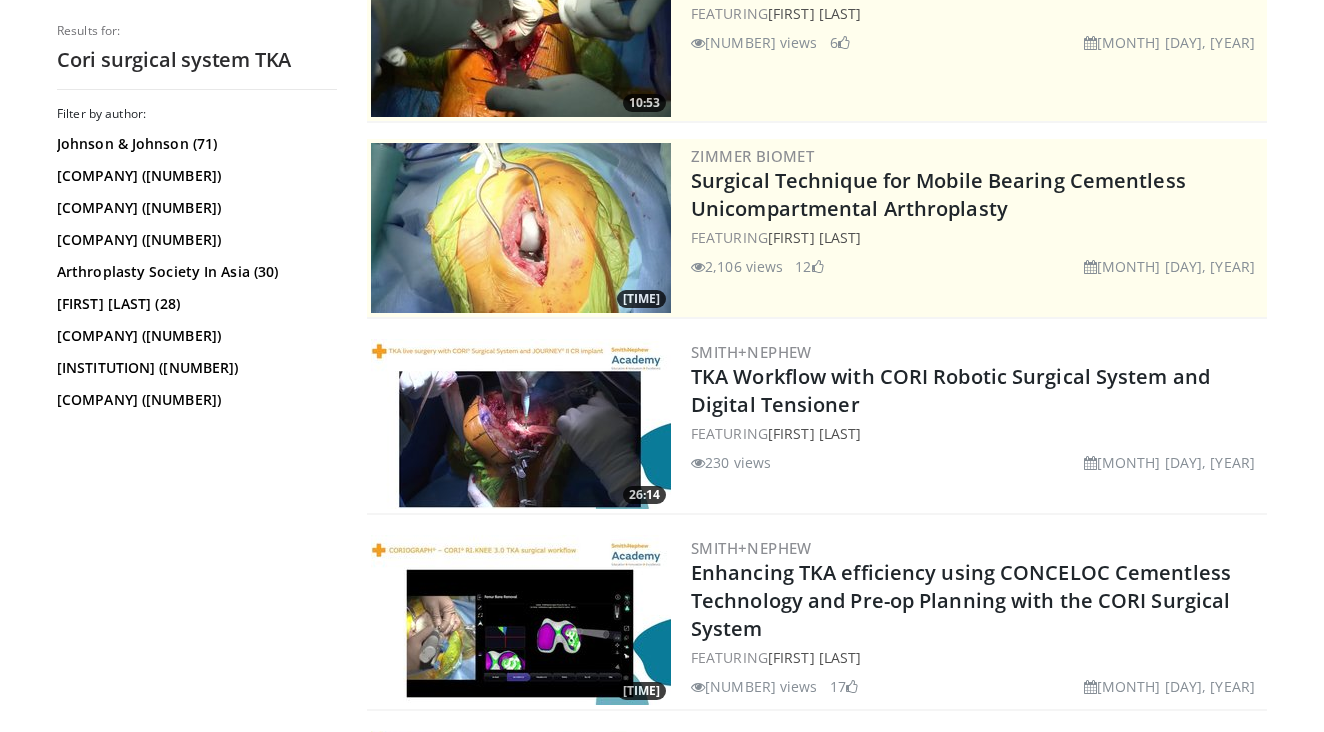 scroll, scrollTop: 327, scrollLeft: 0, axis: vertical 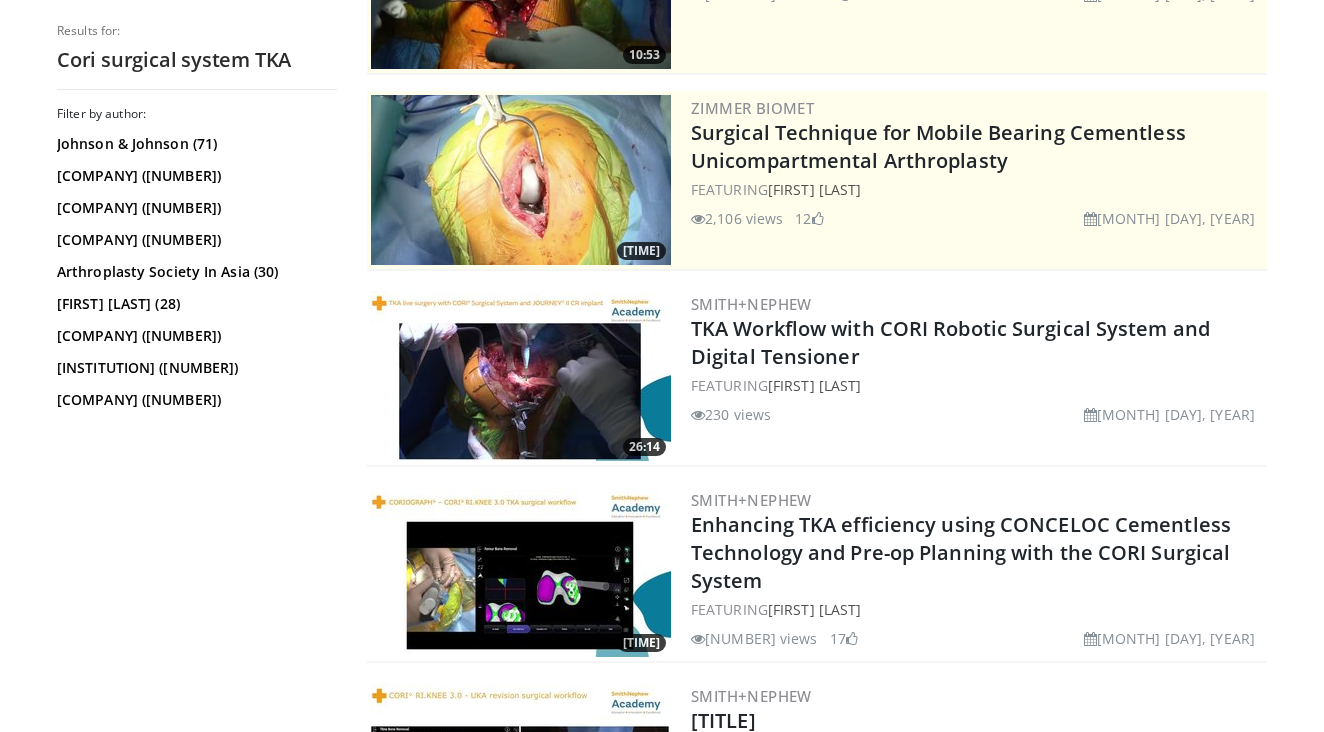 click at bounding box center [521, 376] 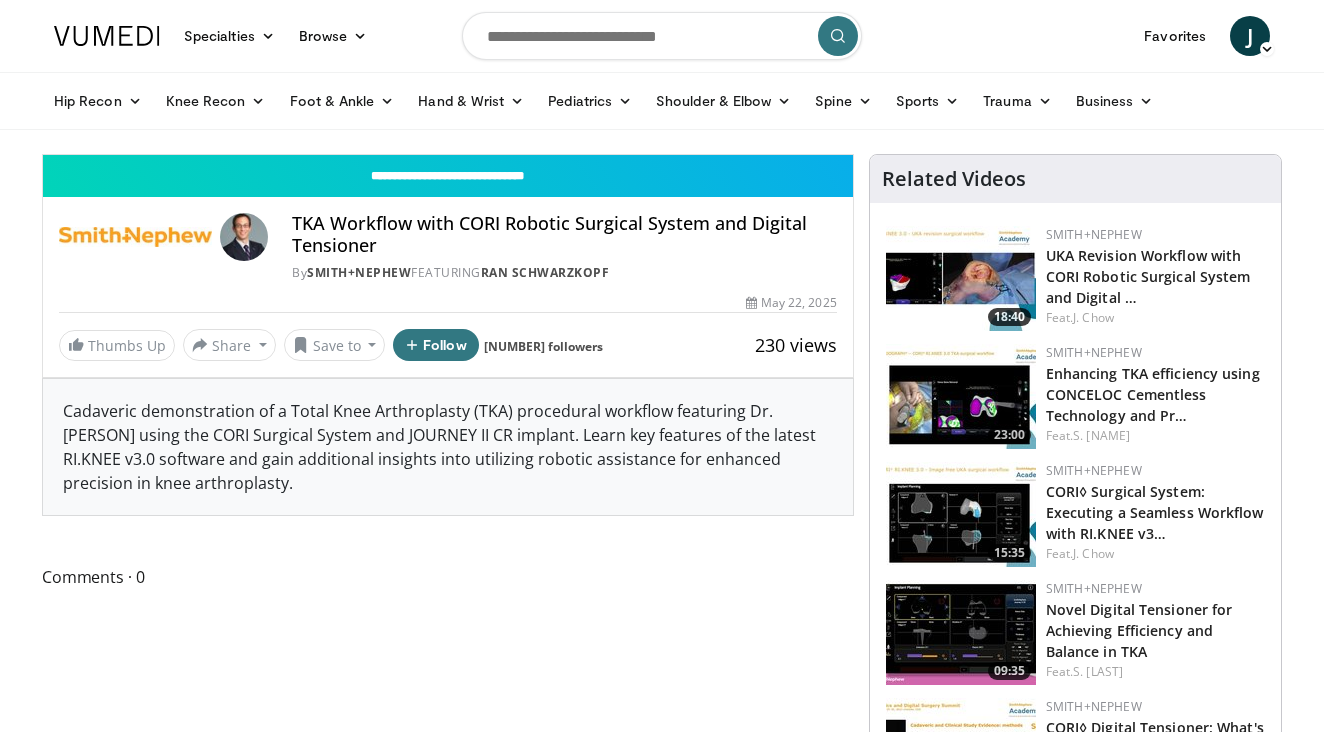 scroll, scrollTop: 0, scrollLeft: 0, axis: both 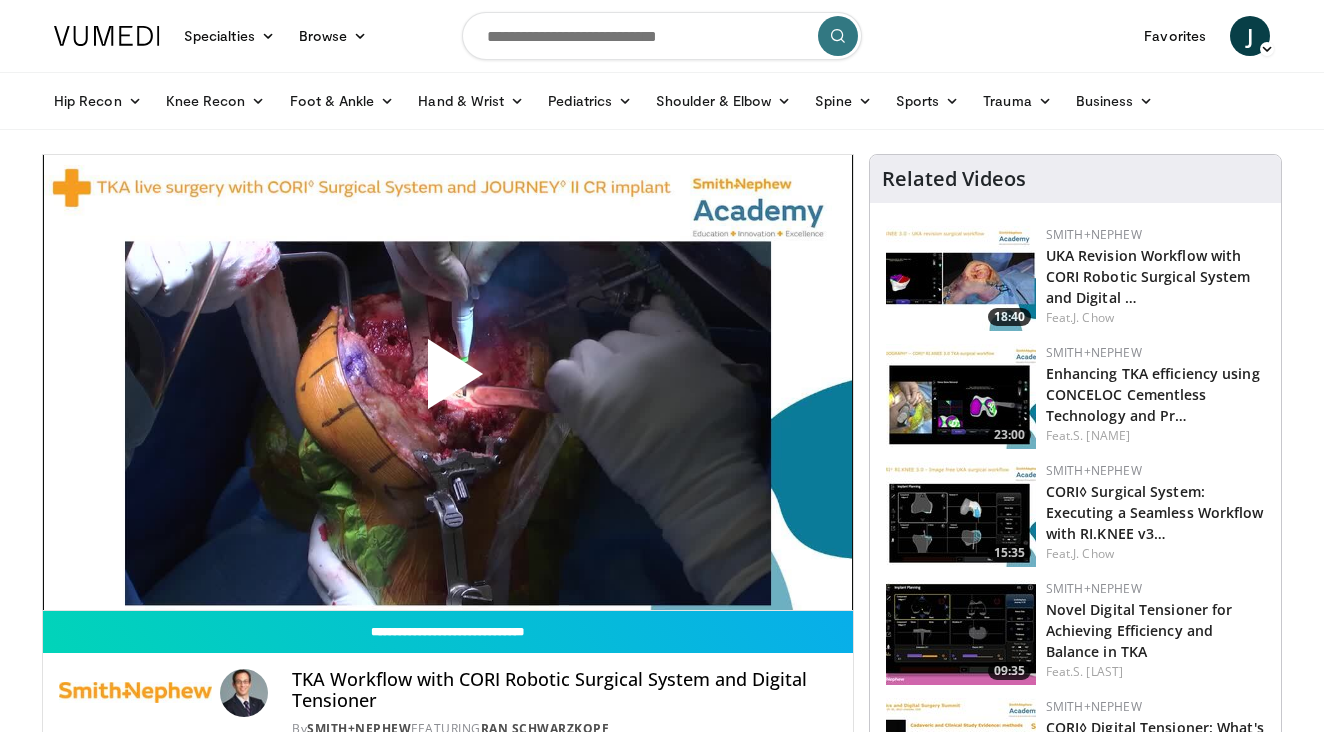click at bounding box center (448, 382) 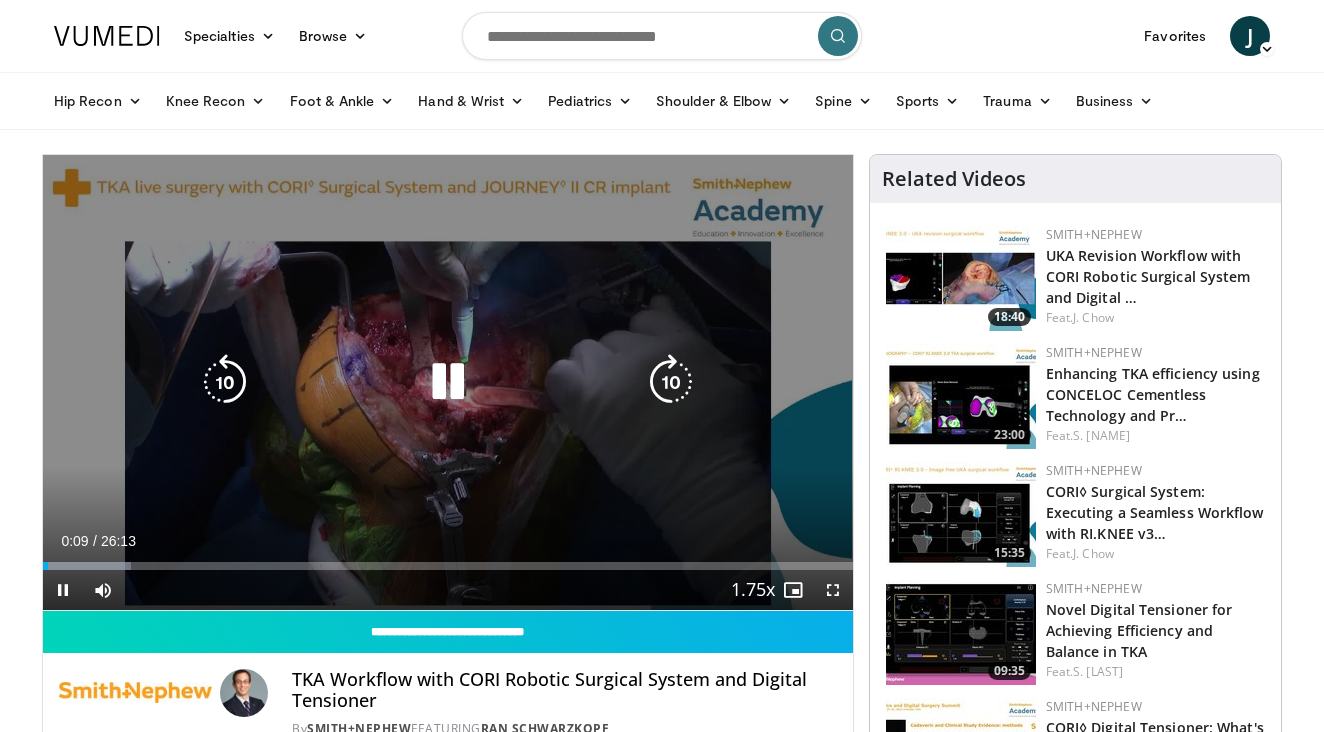 click at bounding box center [671, 382] 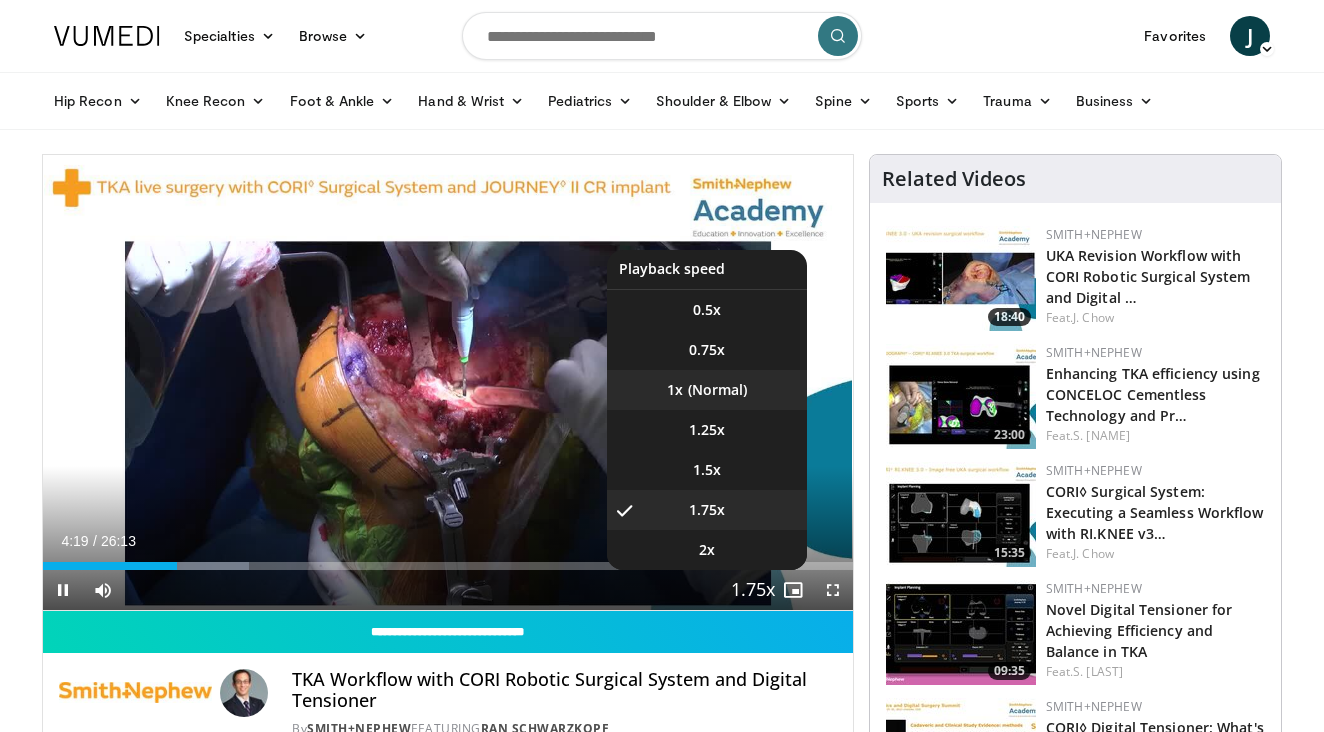 click on "1x" at bounding box center (707, 390) 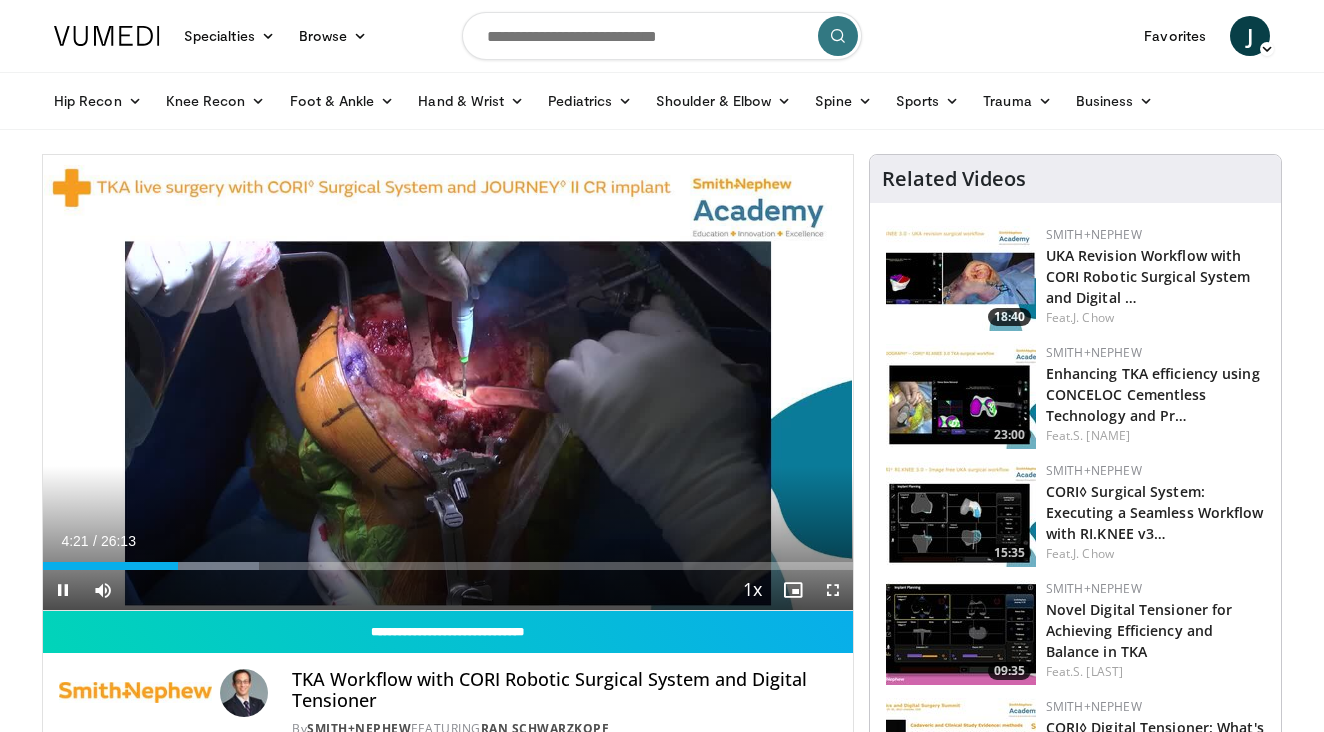 click at bounding box center (833, 590) 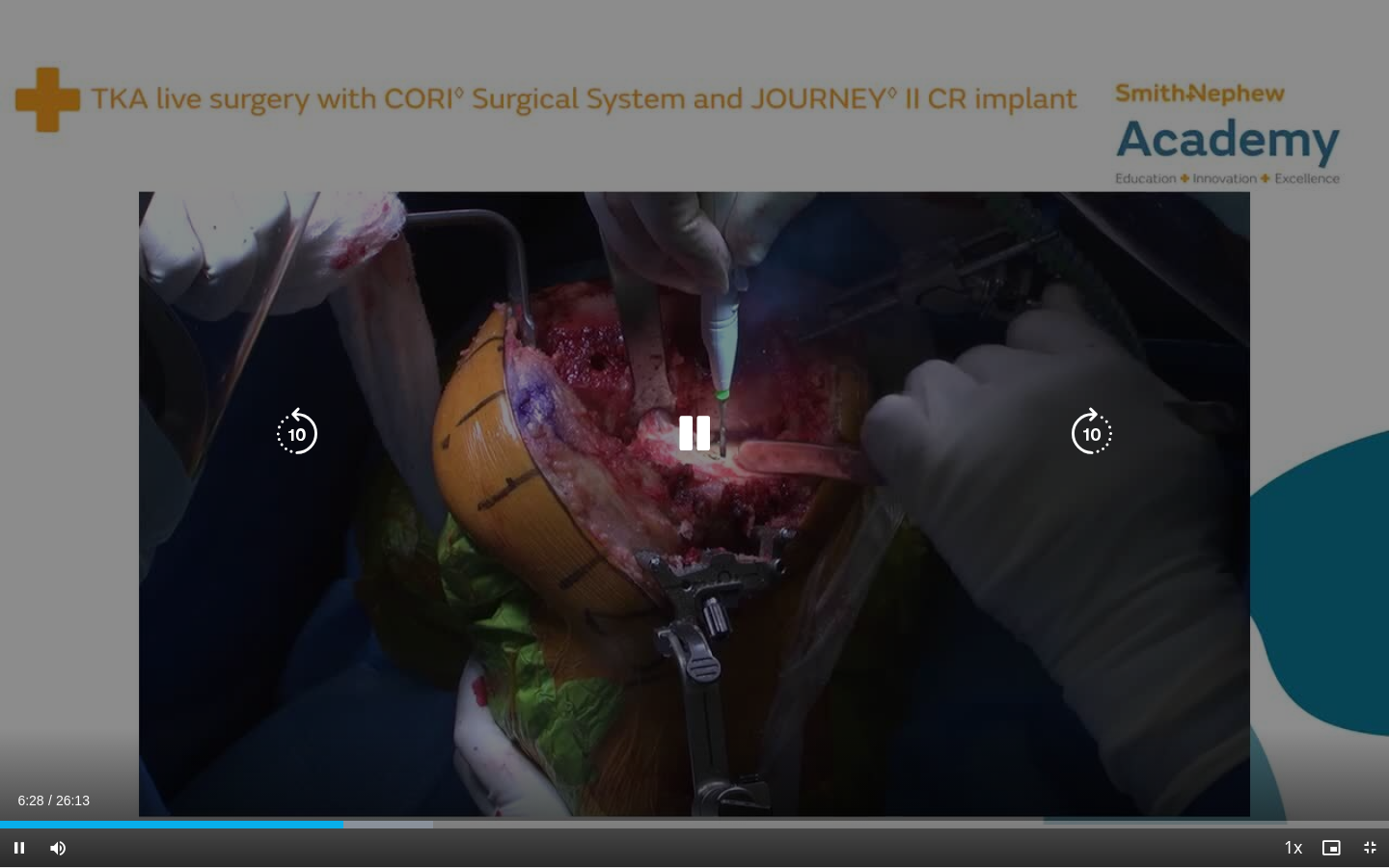 click on "10 seconds
Tap to unmute" at bounding box center [694, 433] 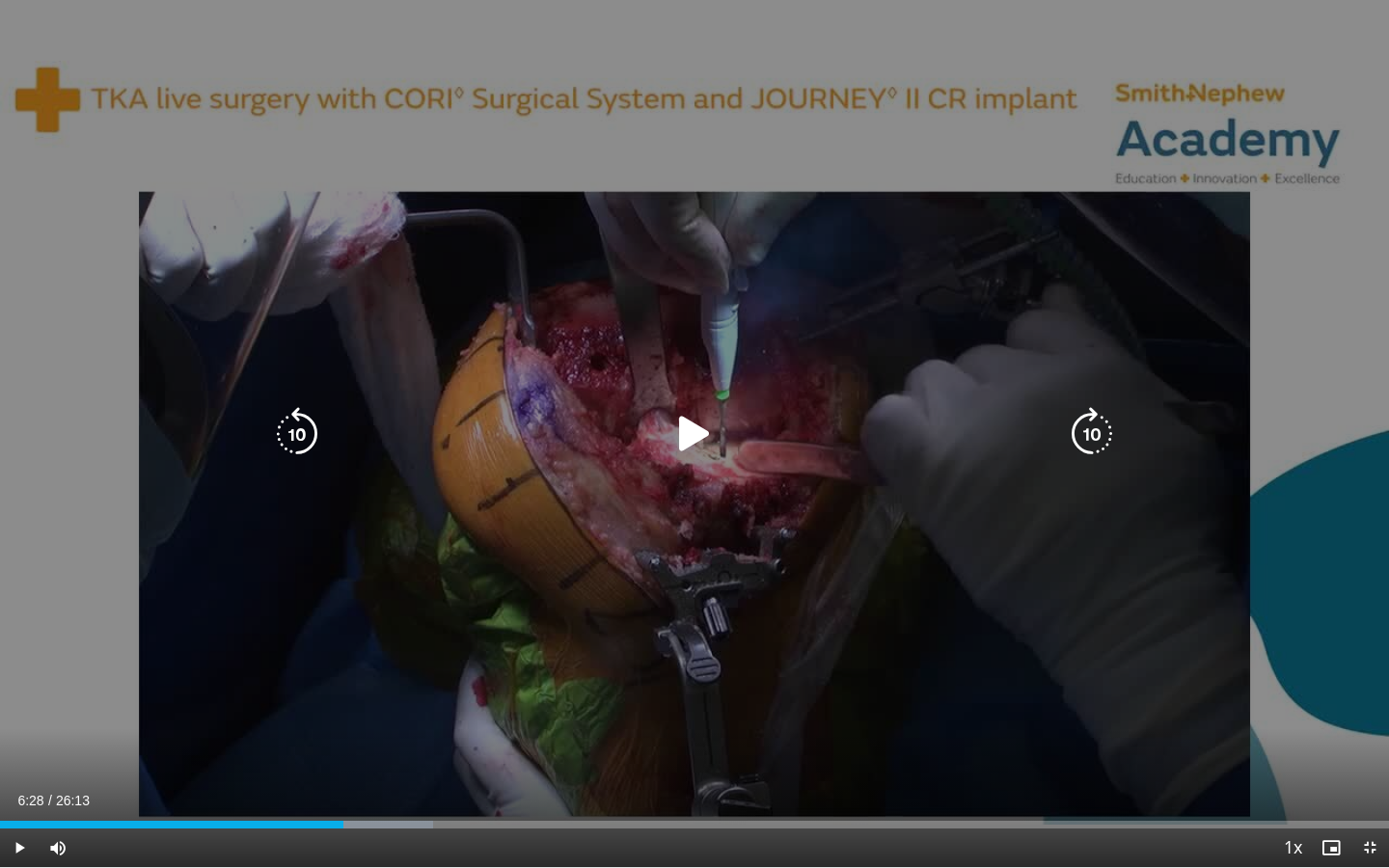 click on "10 seconds
Tap to unmute" at bounding box center (694, 433) 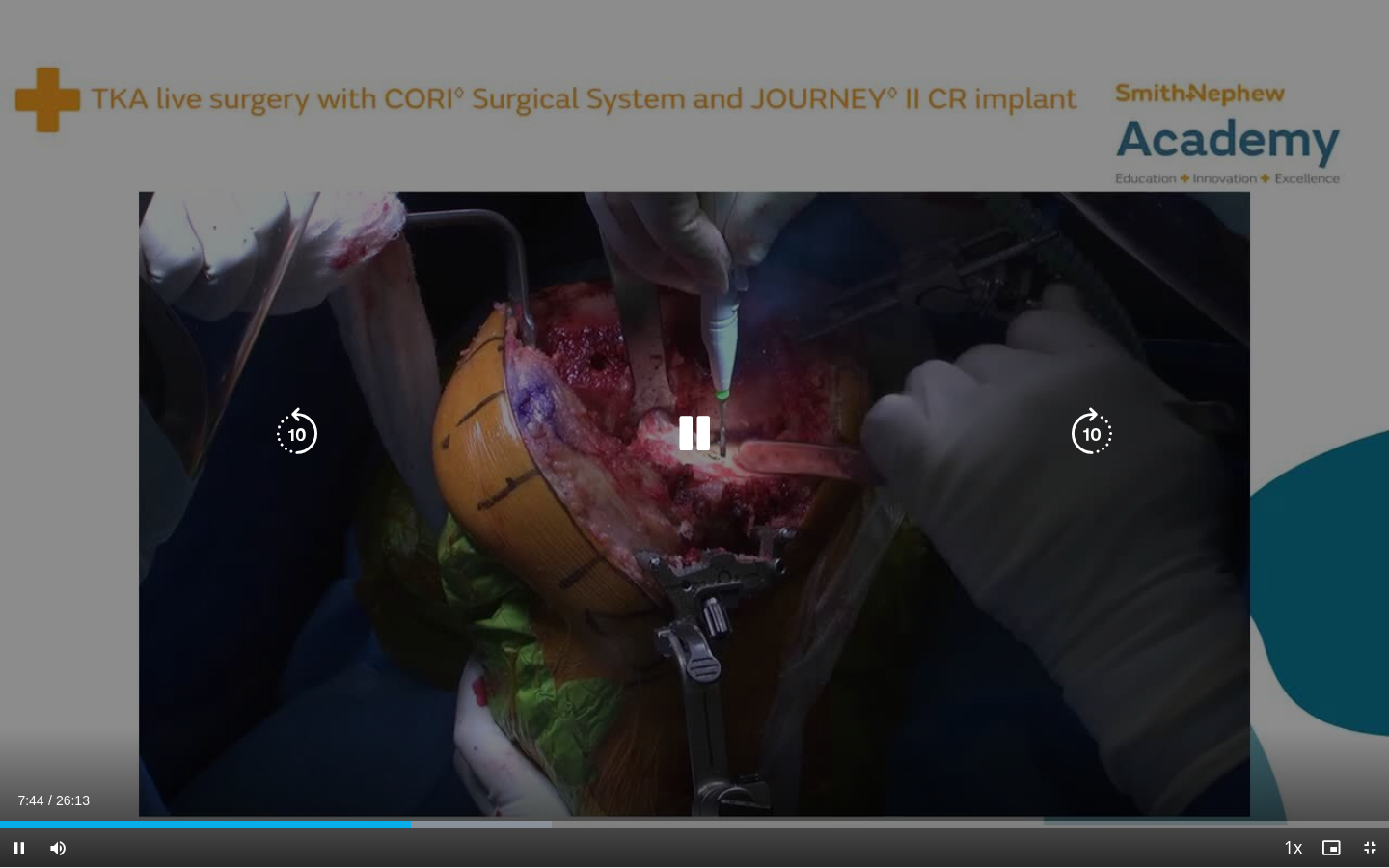 click at bounding box center (1092, 434) 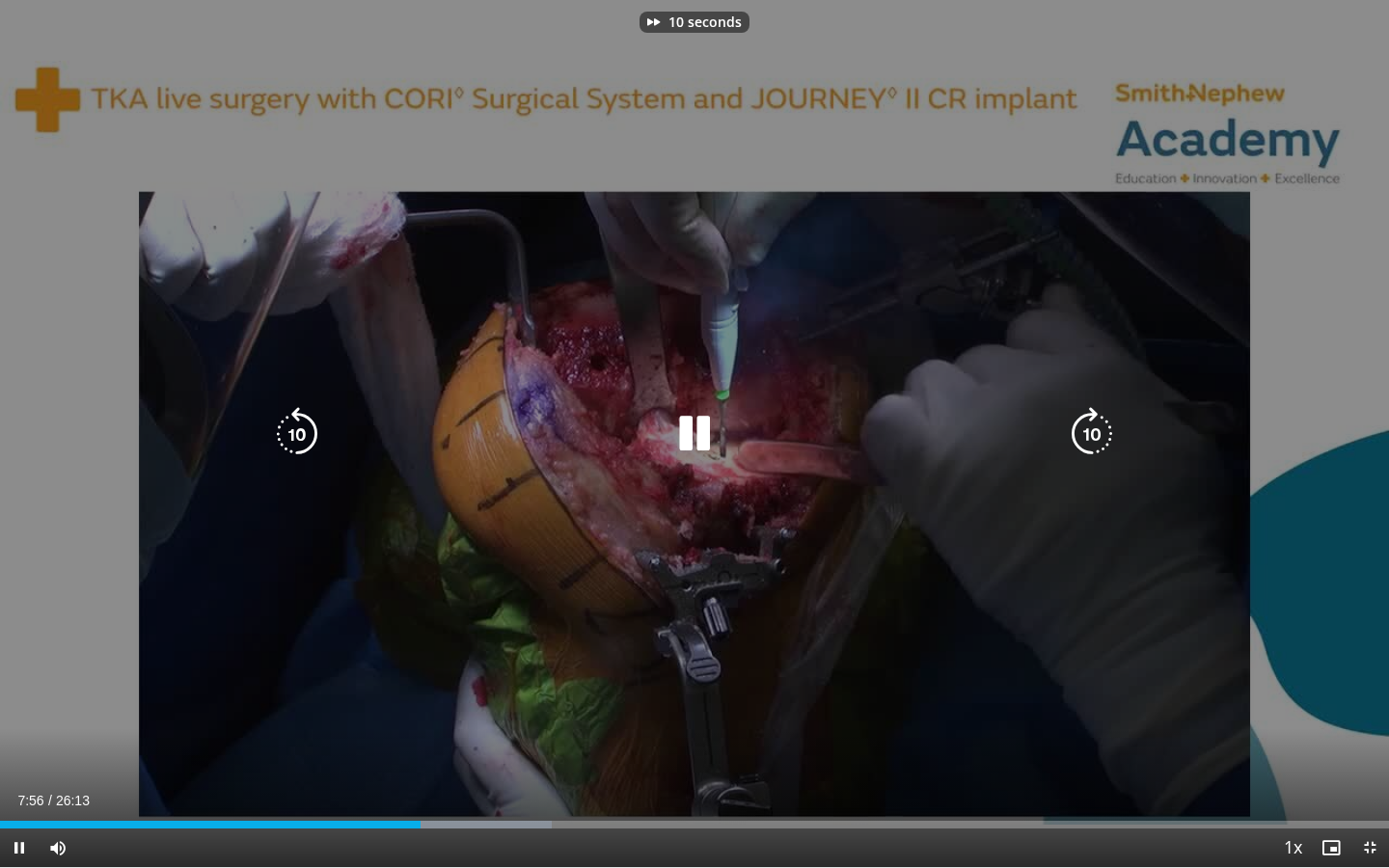 click at bounding box center [1092, 434] 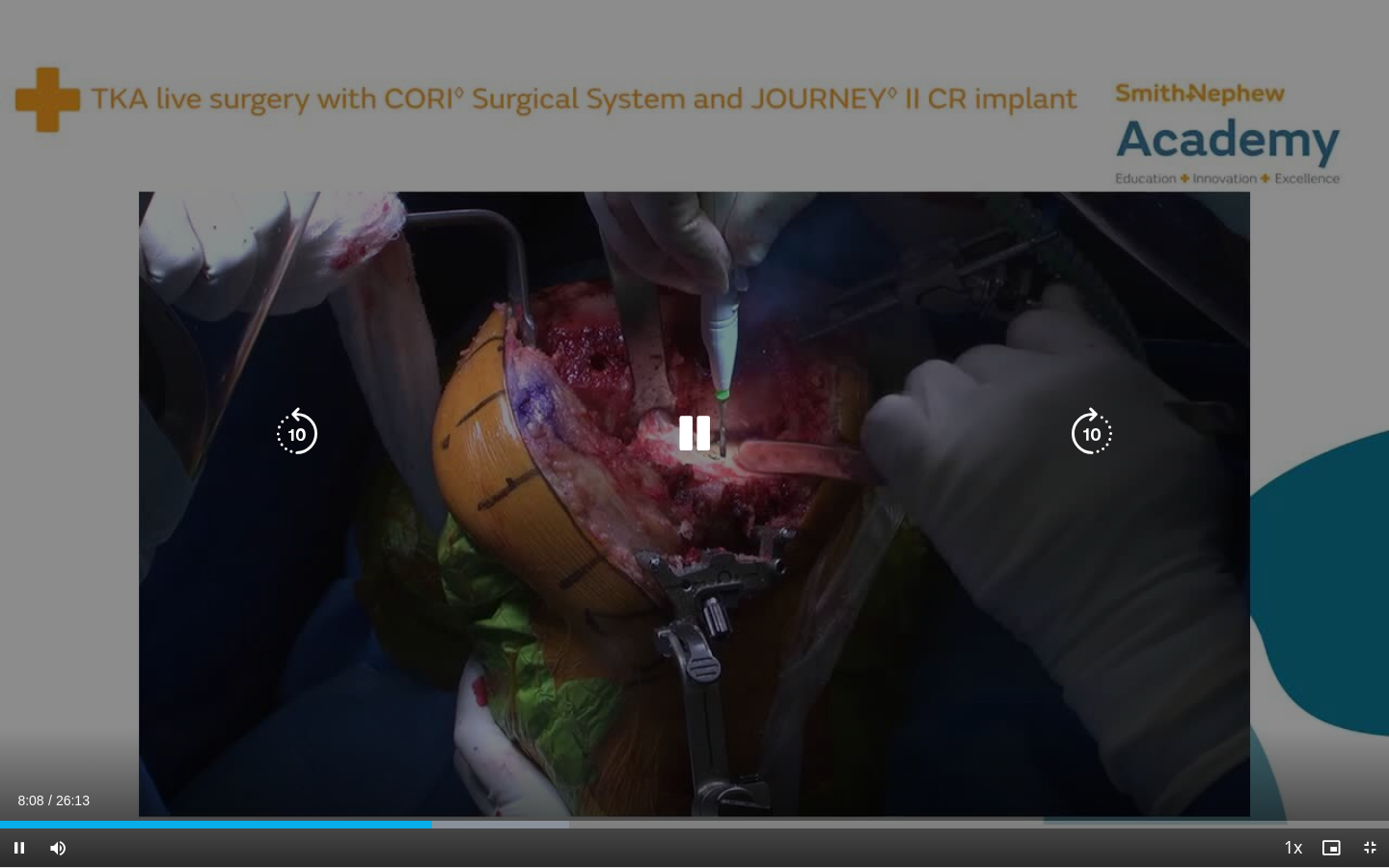 click at bounding box center [1092, 434] 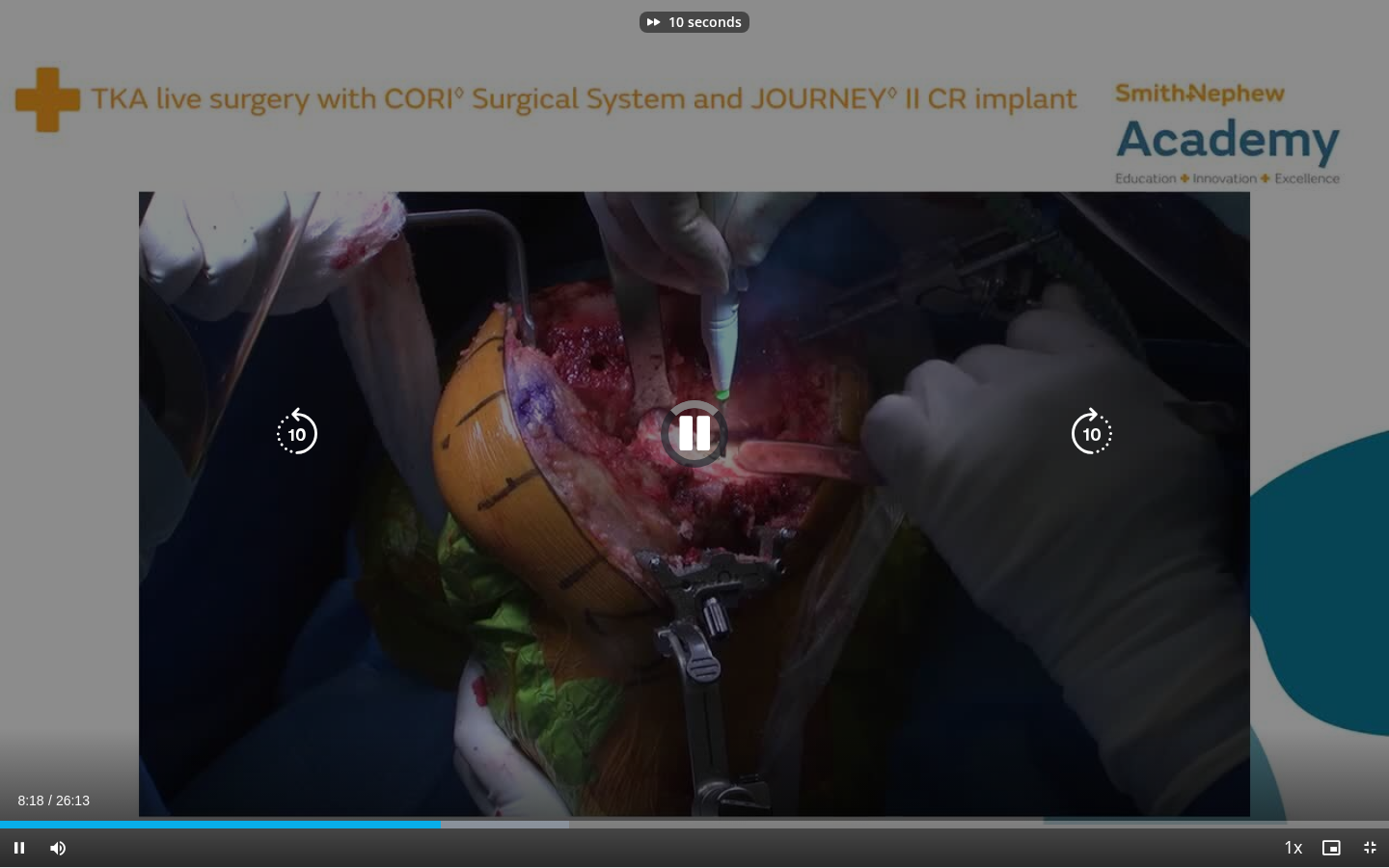 click at bounding box center (1092, 434) 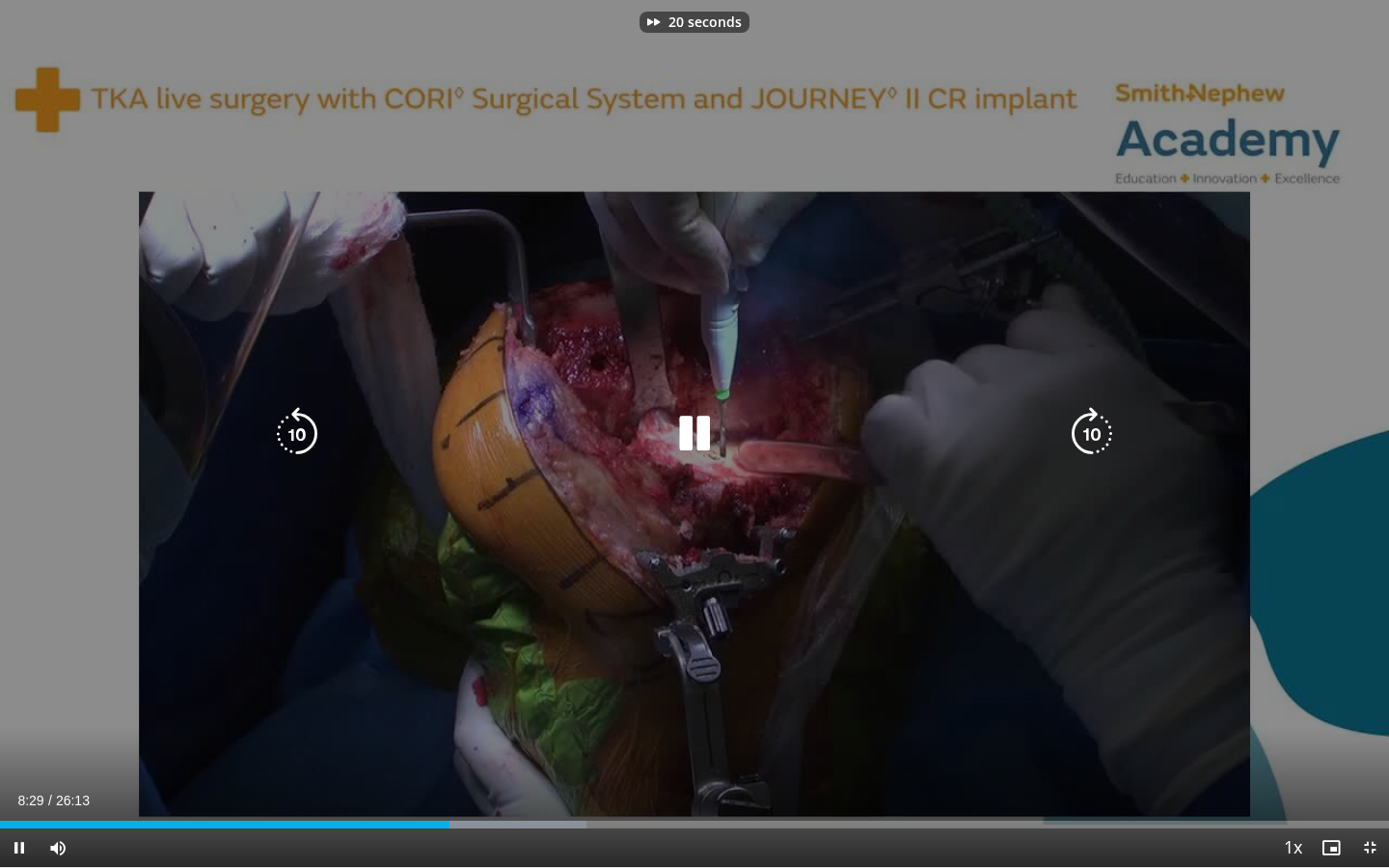 click at bounding box center (1092, 434) 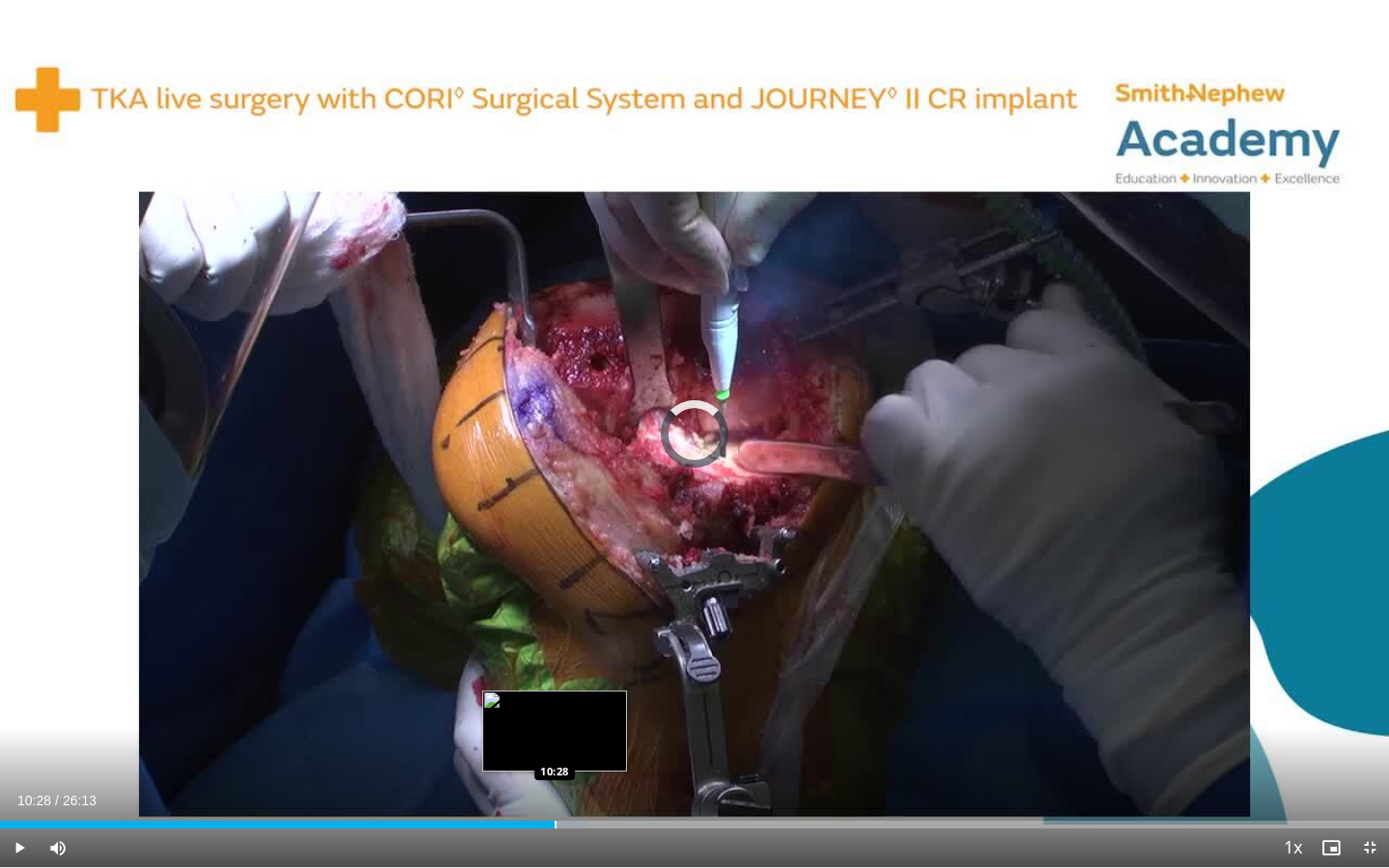 click at bounding box center [556, 825] 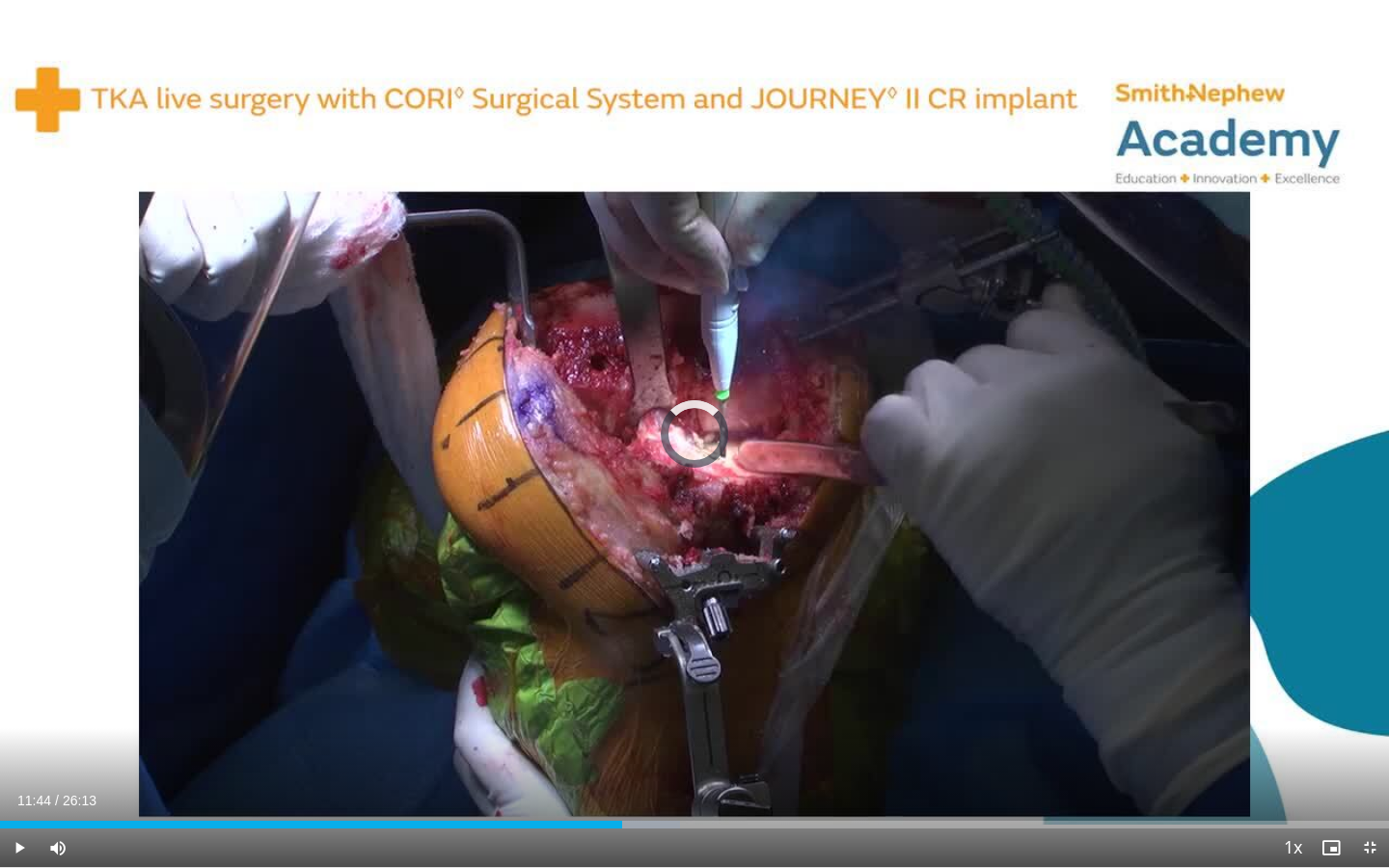 click at bounding box center [623, 825] 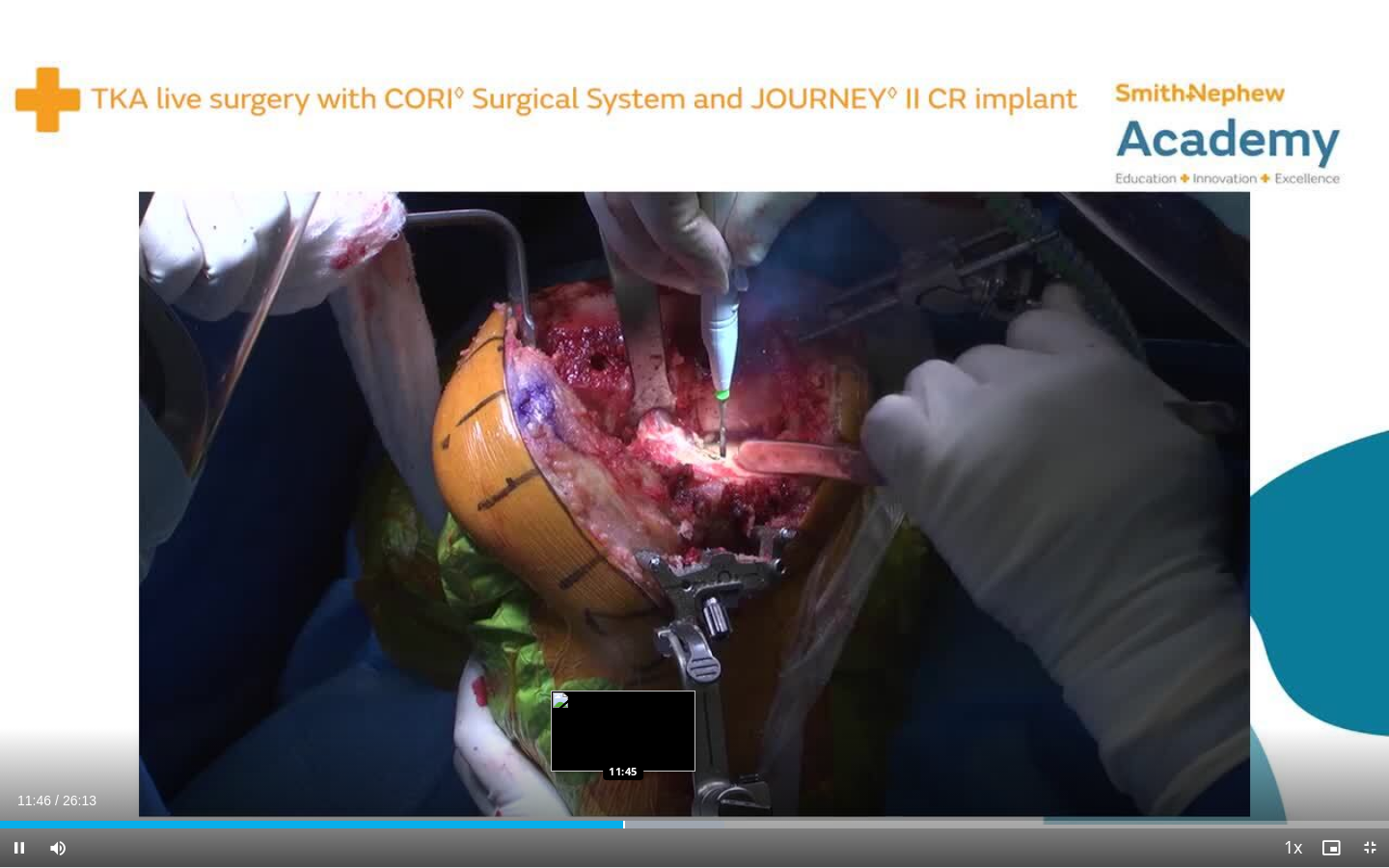 click at bounding box center [624, 825] 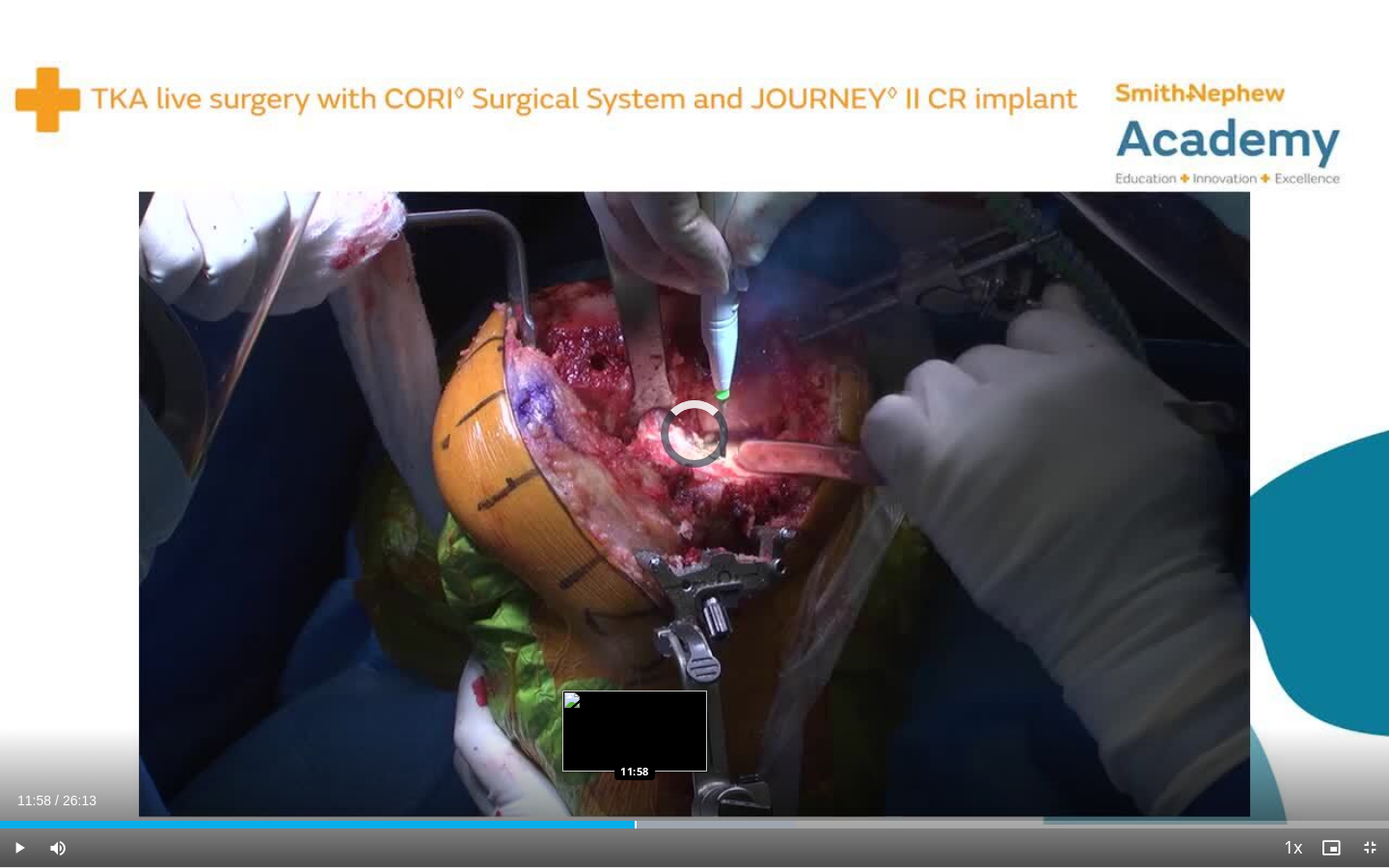click on "Loaded :  57.26% 11:58 11:58" at bounding box center (694, 819) 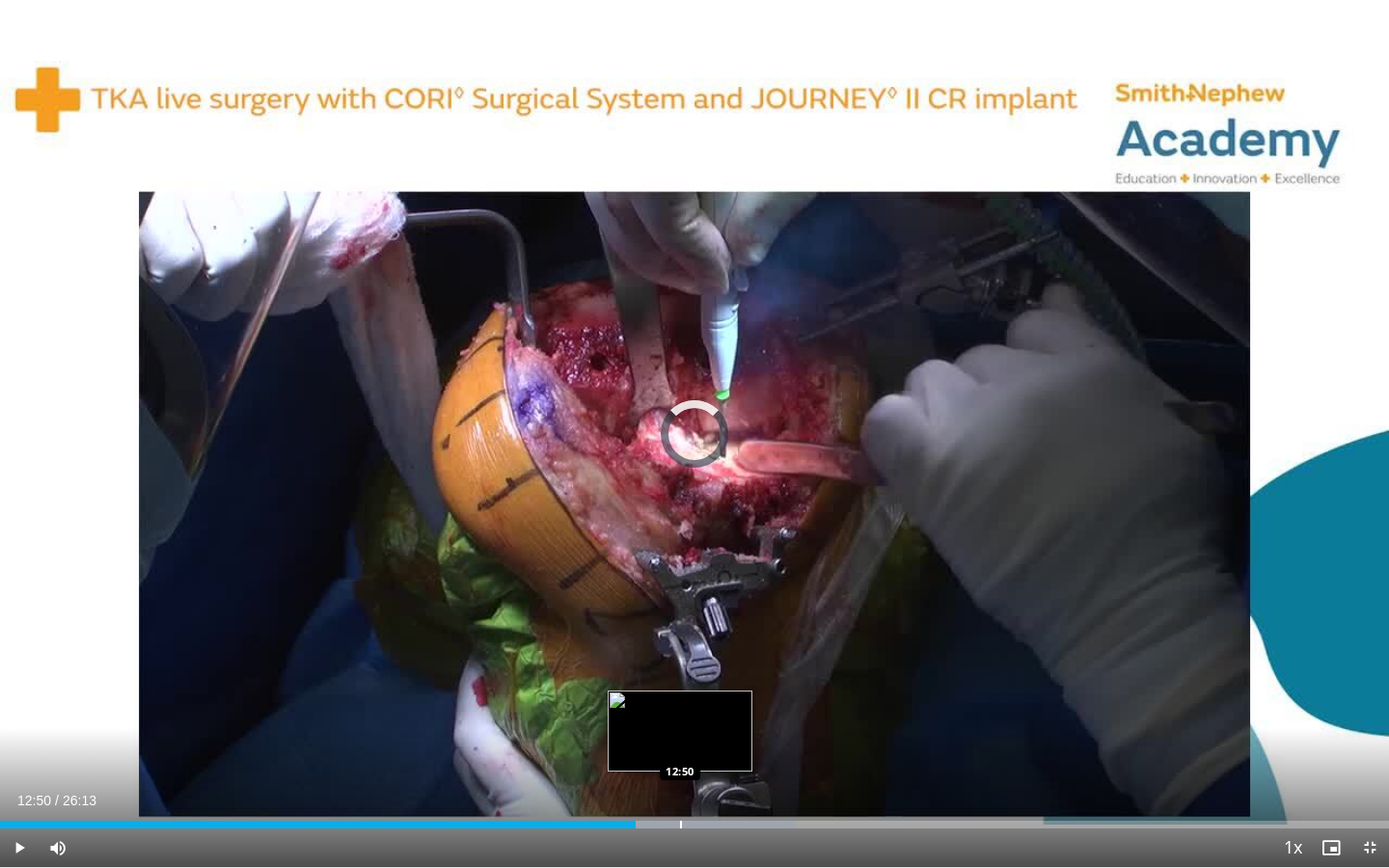 click on "Loaded :  57.26% 11:59 12:50" at bounding box center [694, 819] 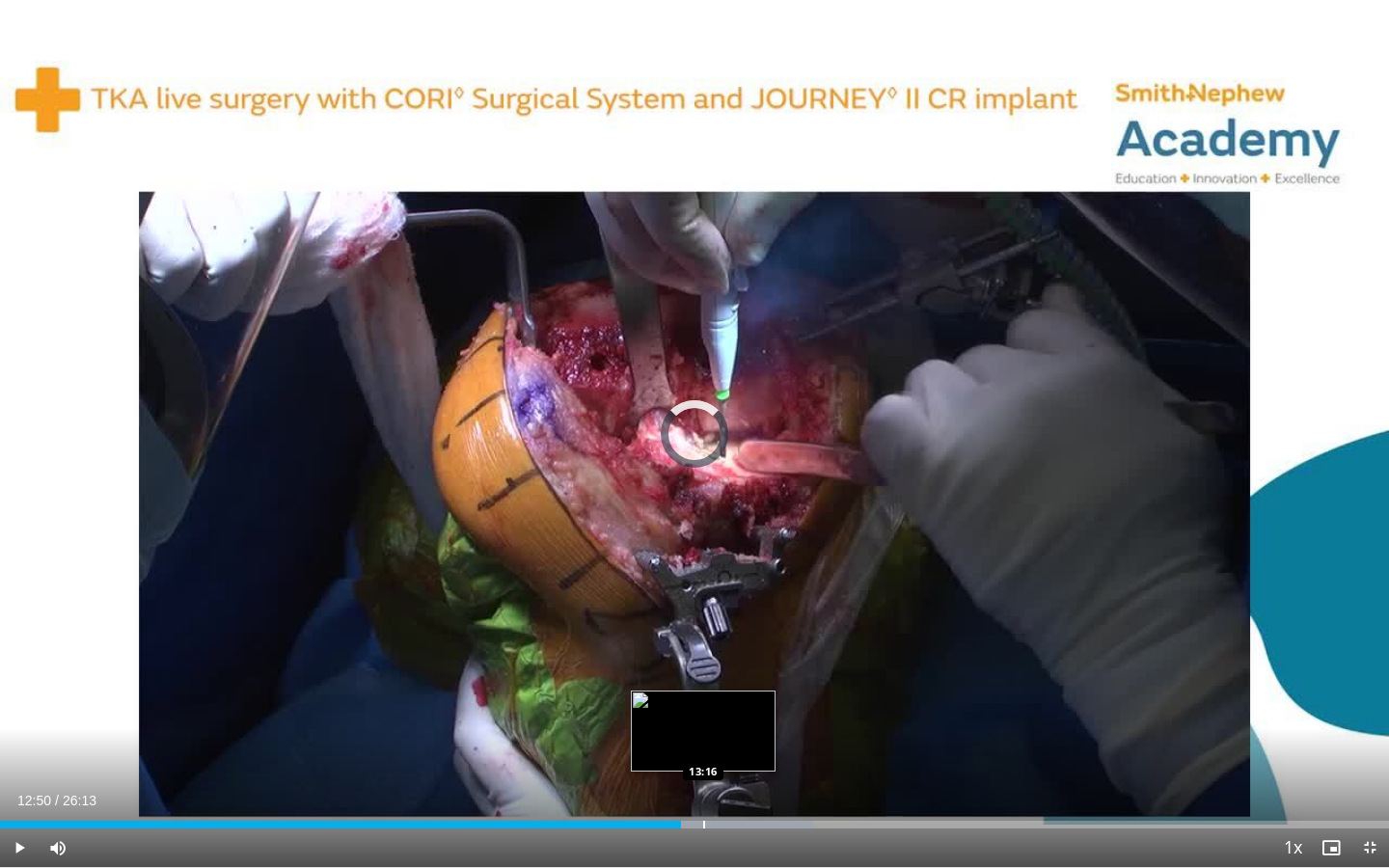click at bounding box center (704, 825) 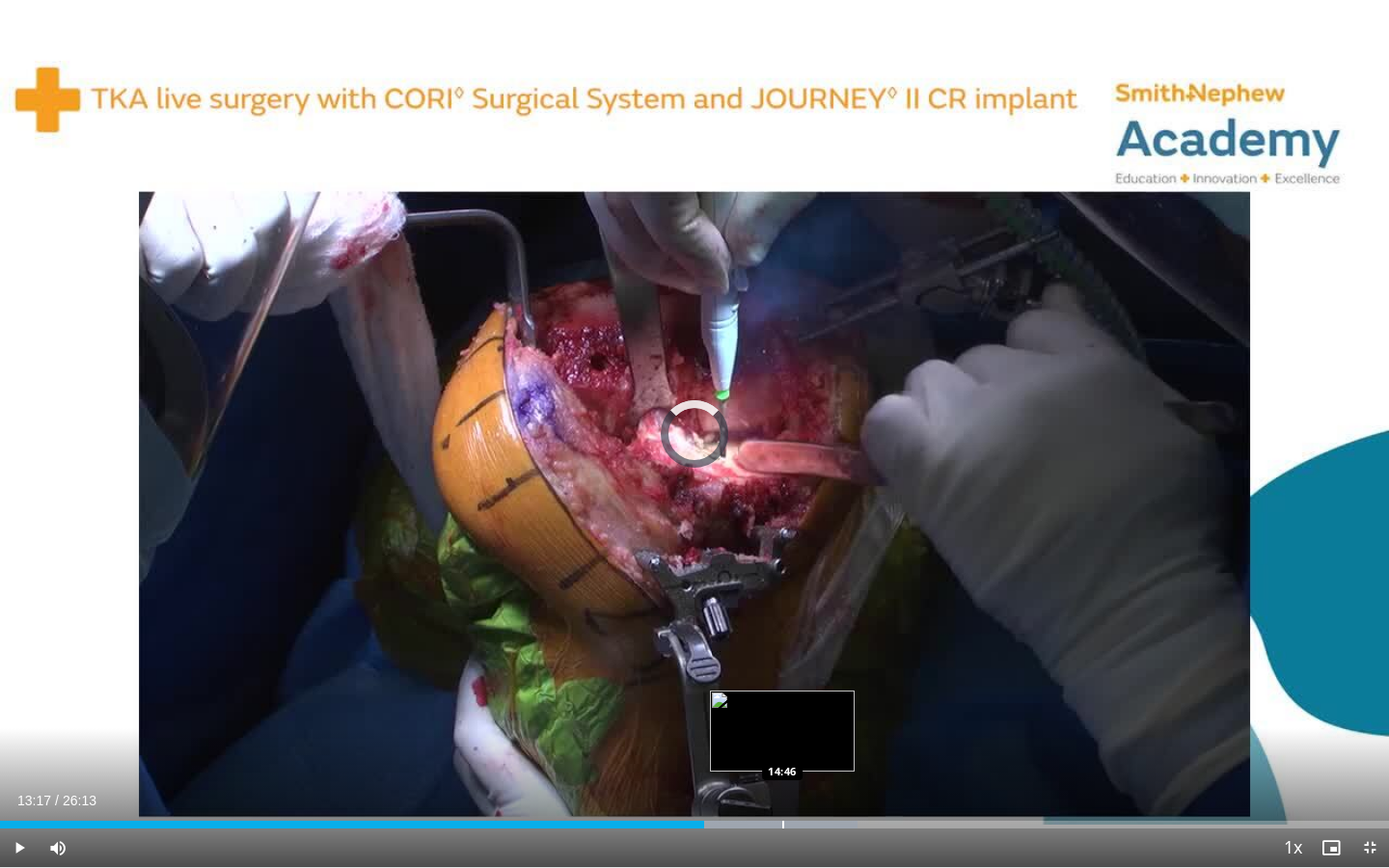 click at bounding box center (783, 825) 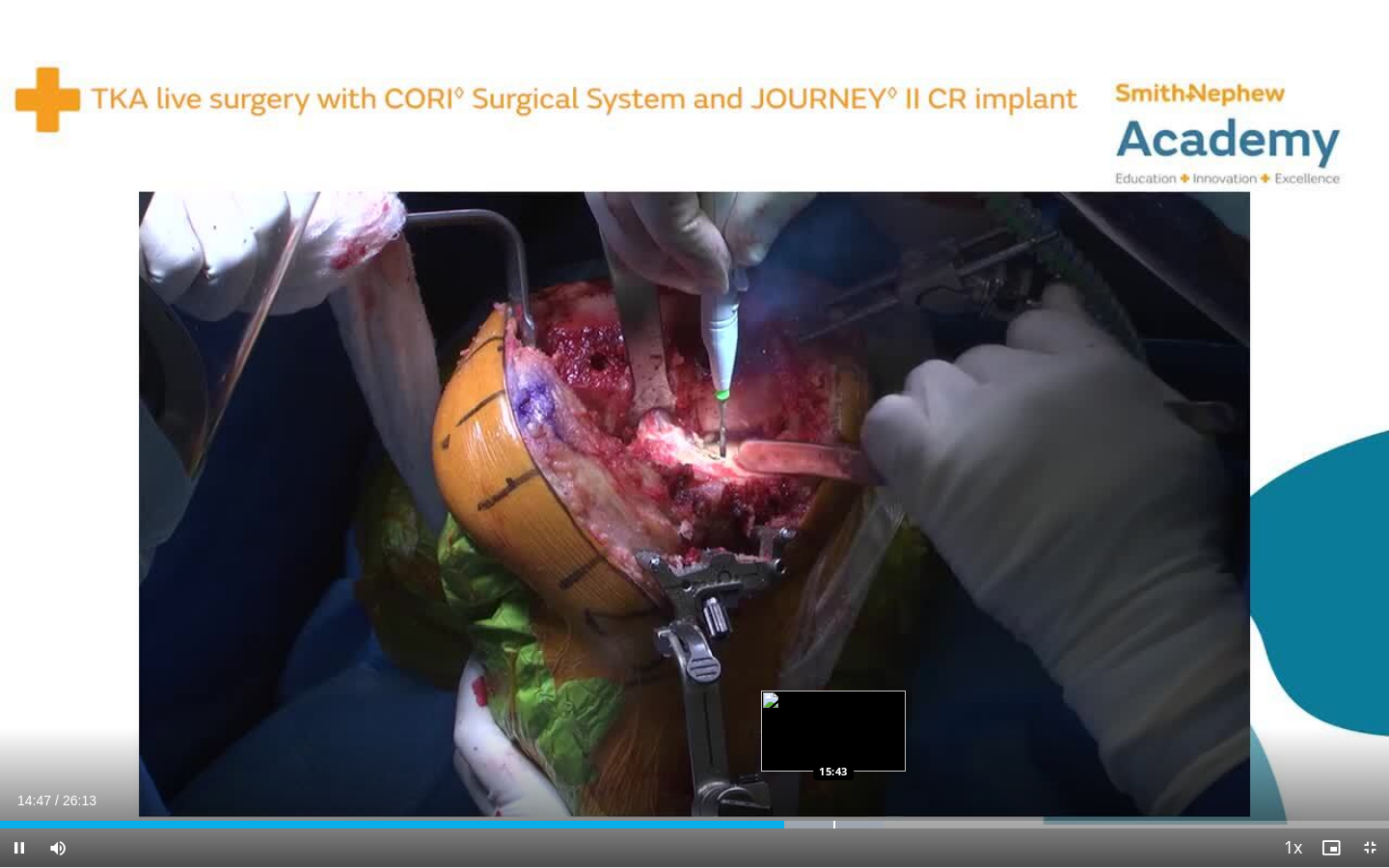 click at bounding box center [834, 825] 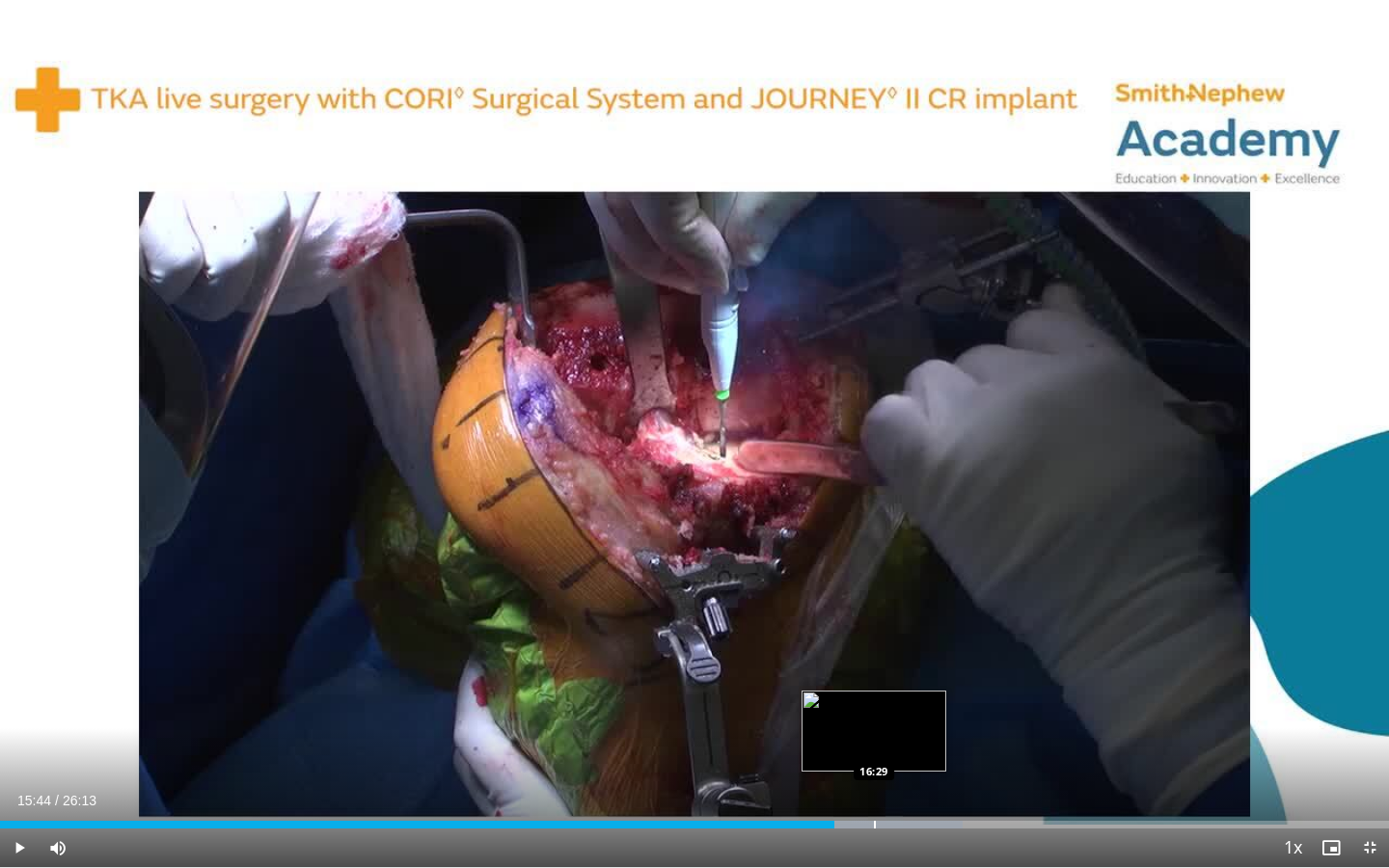 click at bounding box center (875, 825) 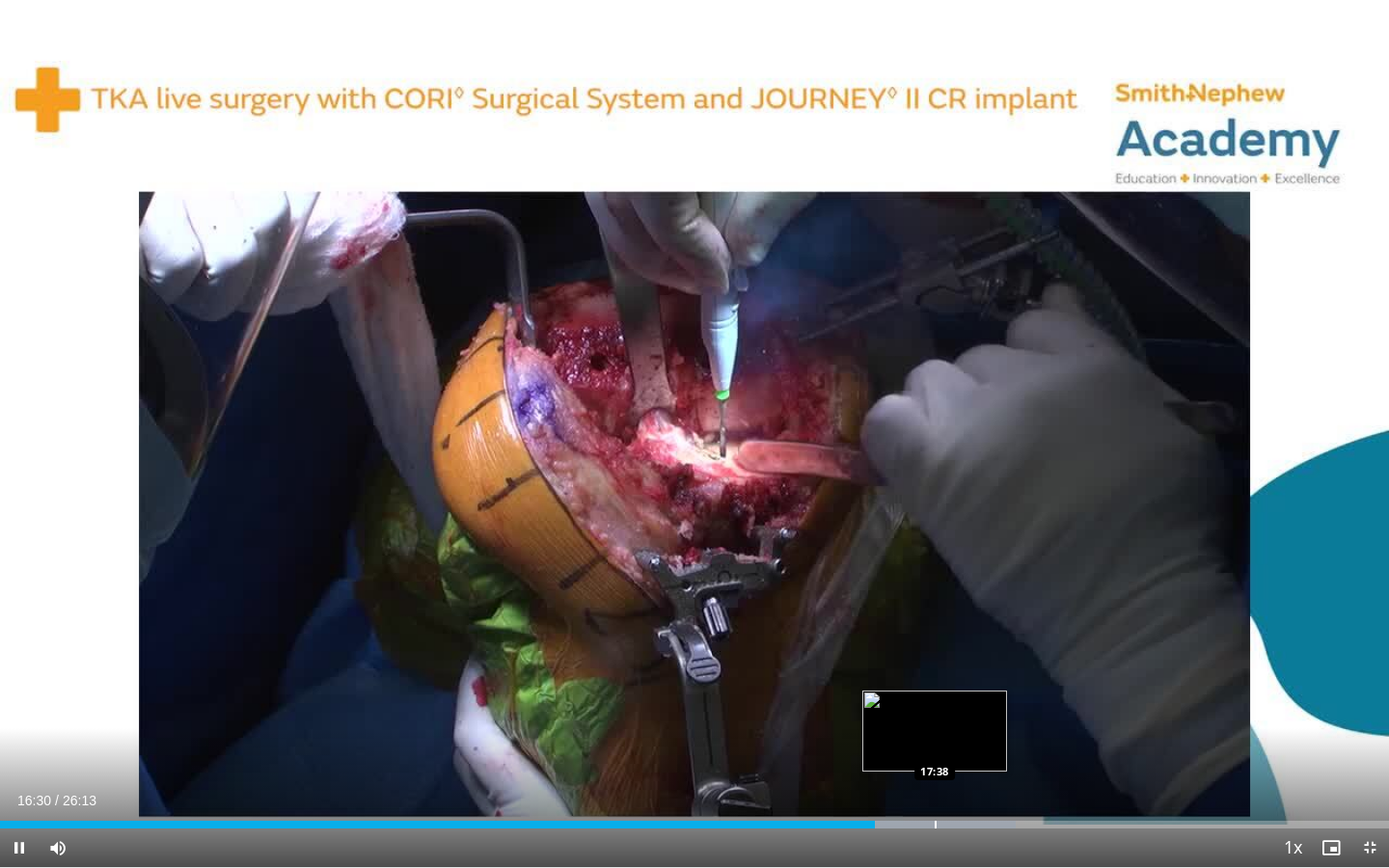 click at bounding box center [936, 825] 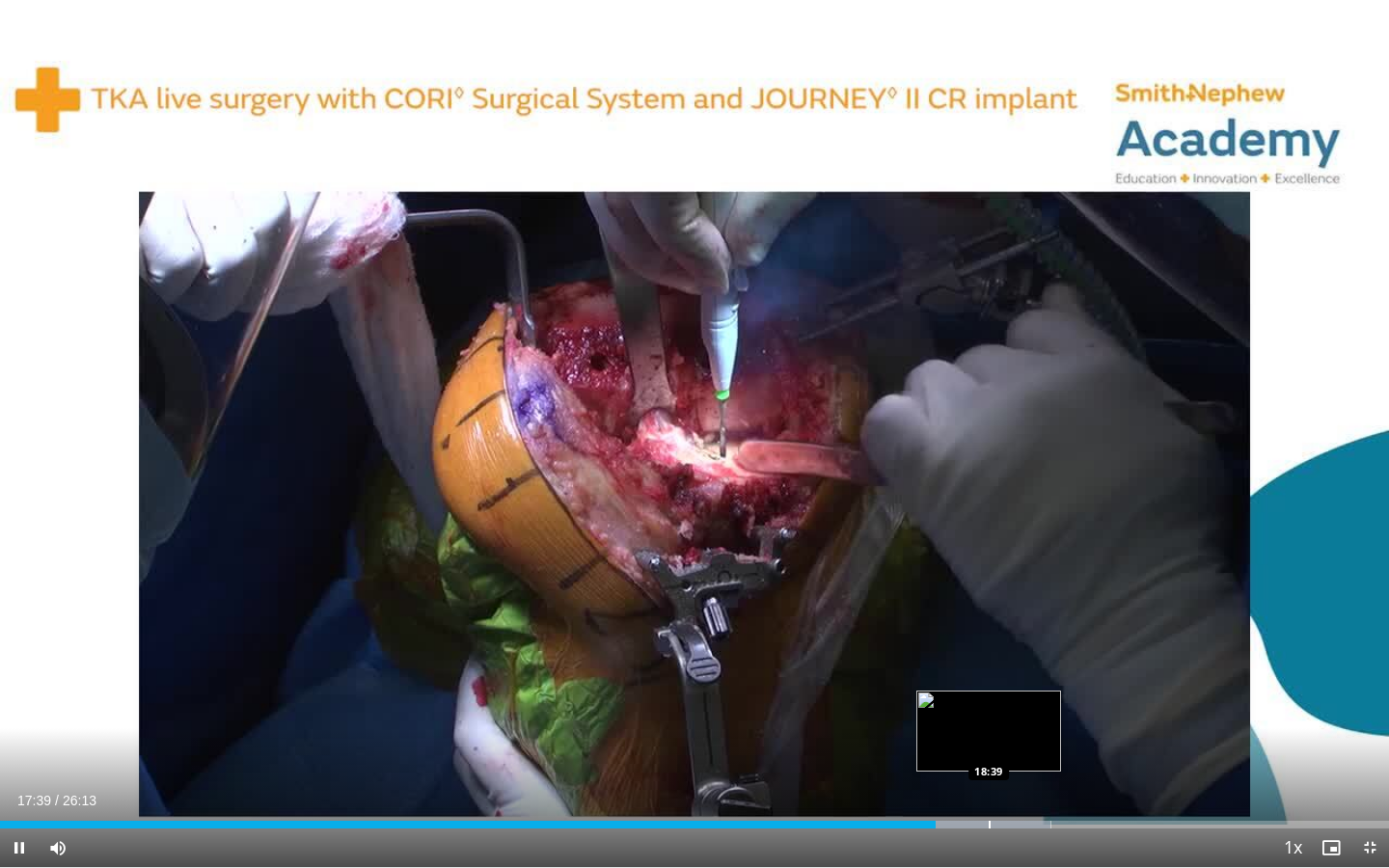 click at bounding box center (990, 825) 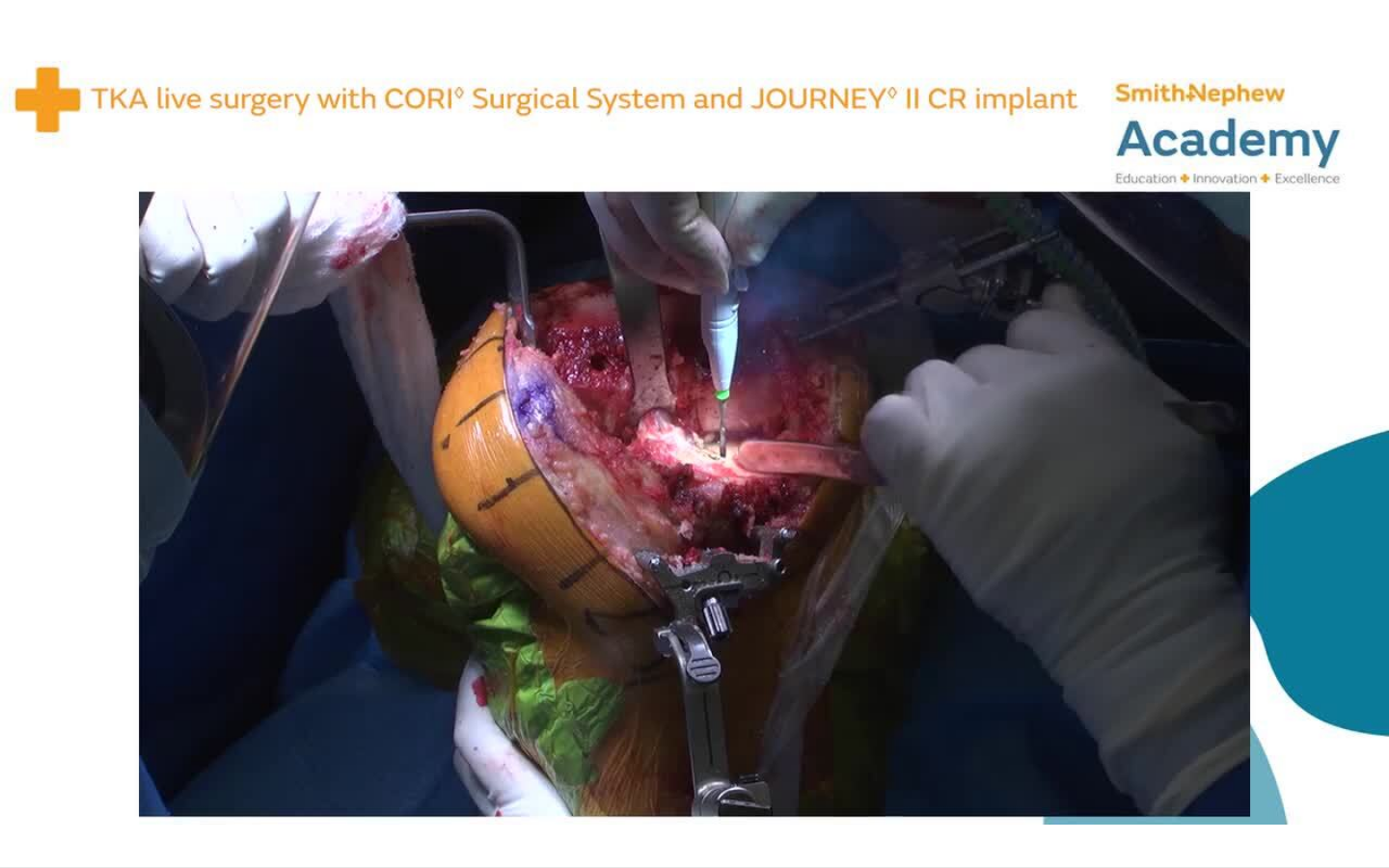 click on "**********" at bounding box center (694, 434) 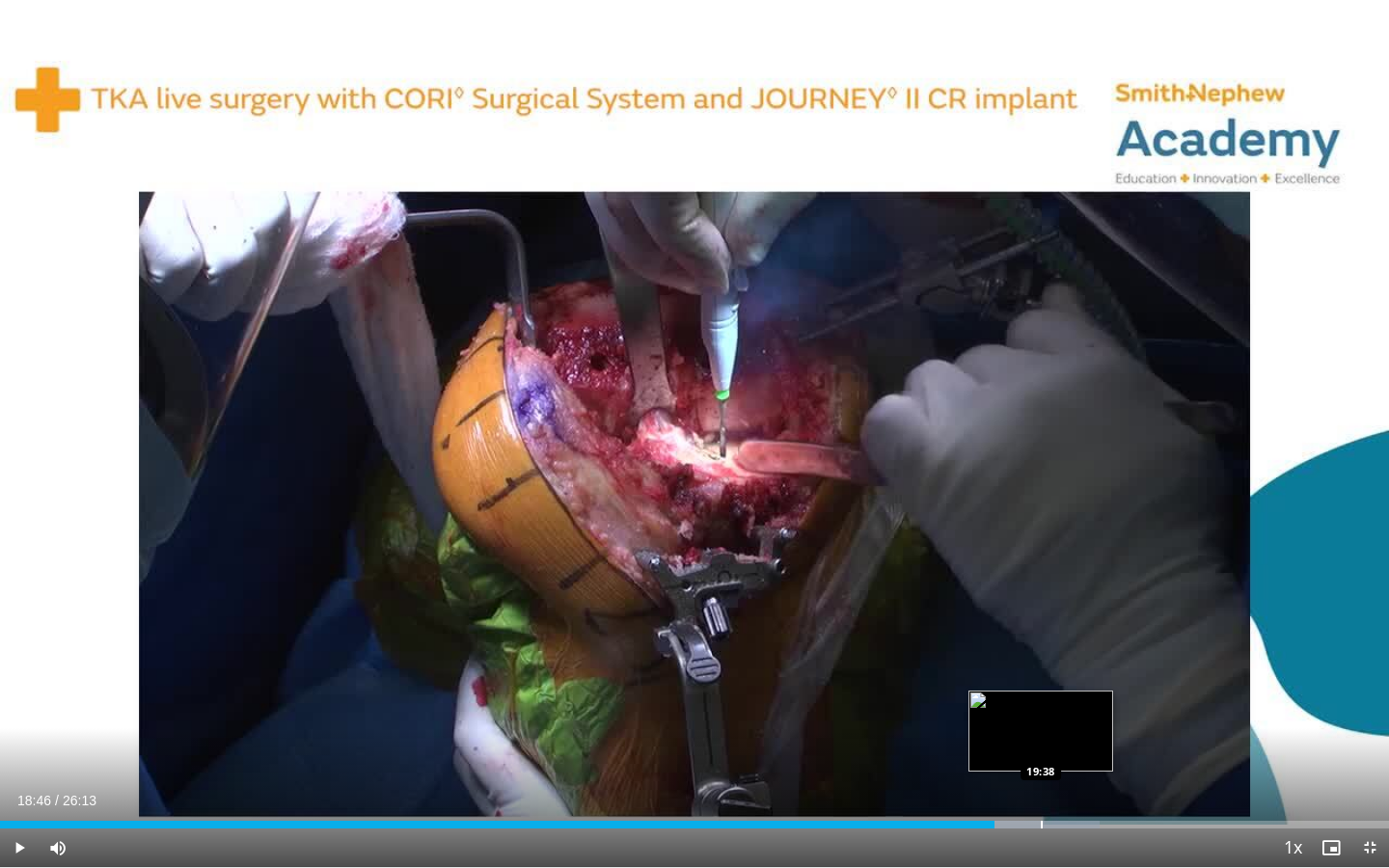 click on "Loaded :  79.16% 18:46 19:38" at bounding box center (694, 819) 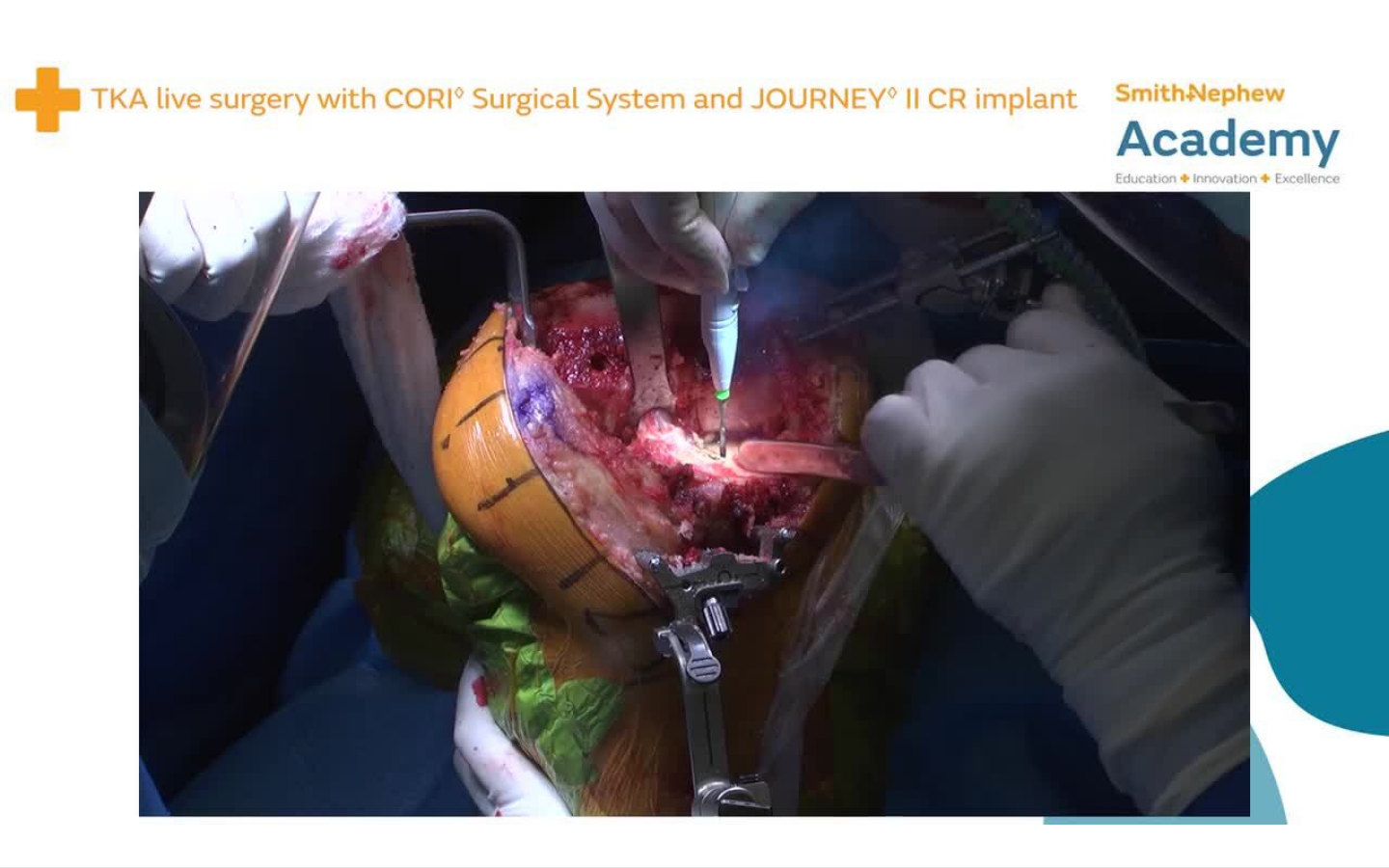 click on "30 seconds
Tap to unmute" at bounding box center (694, 433) 